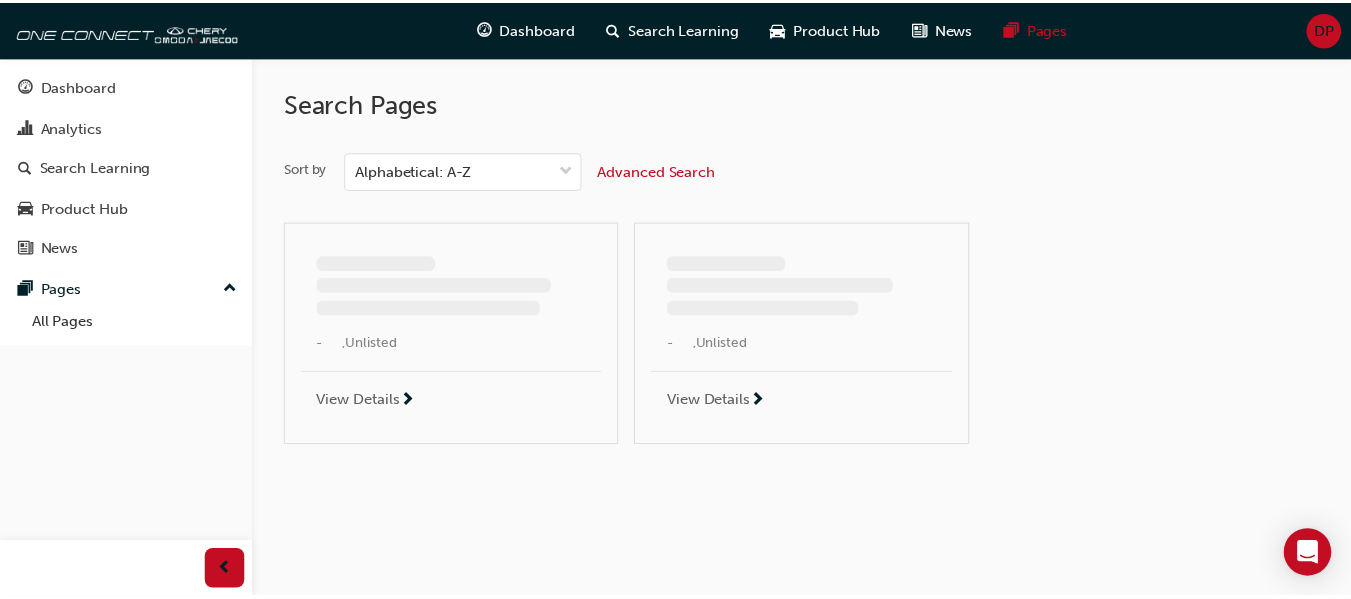 scroll, scrollTop: 0, scrollLeft: 0, axis: both 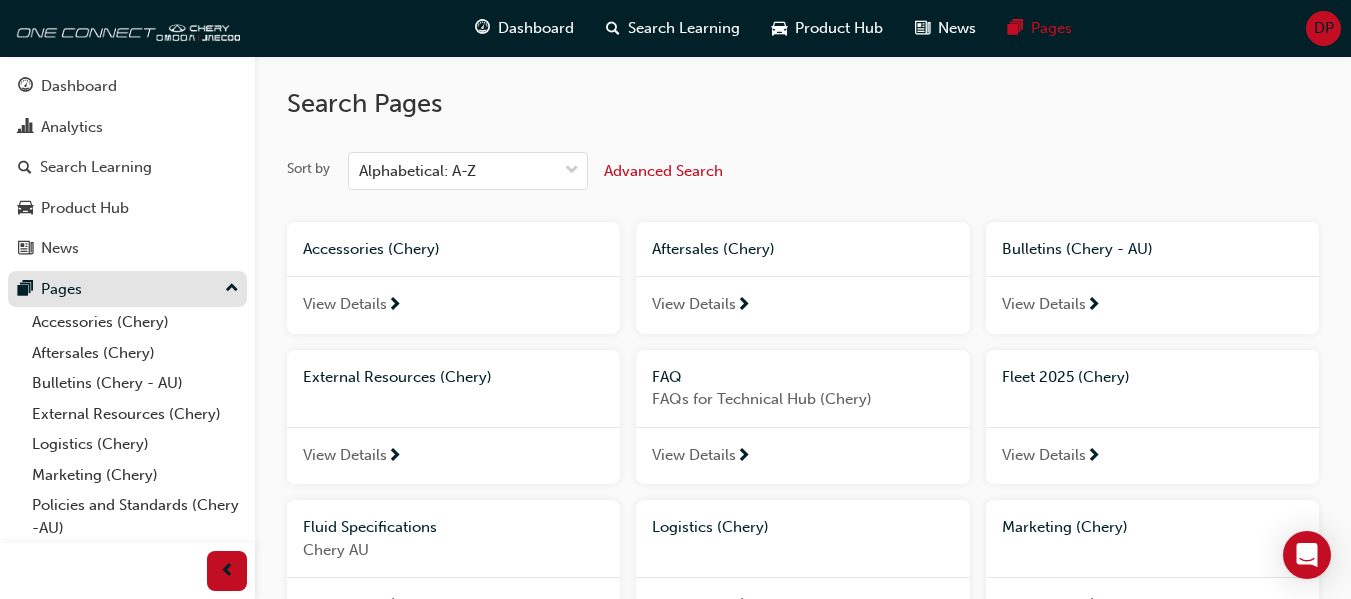 click on "Pages" at bounding box center [127, 289] 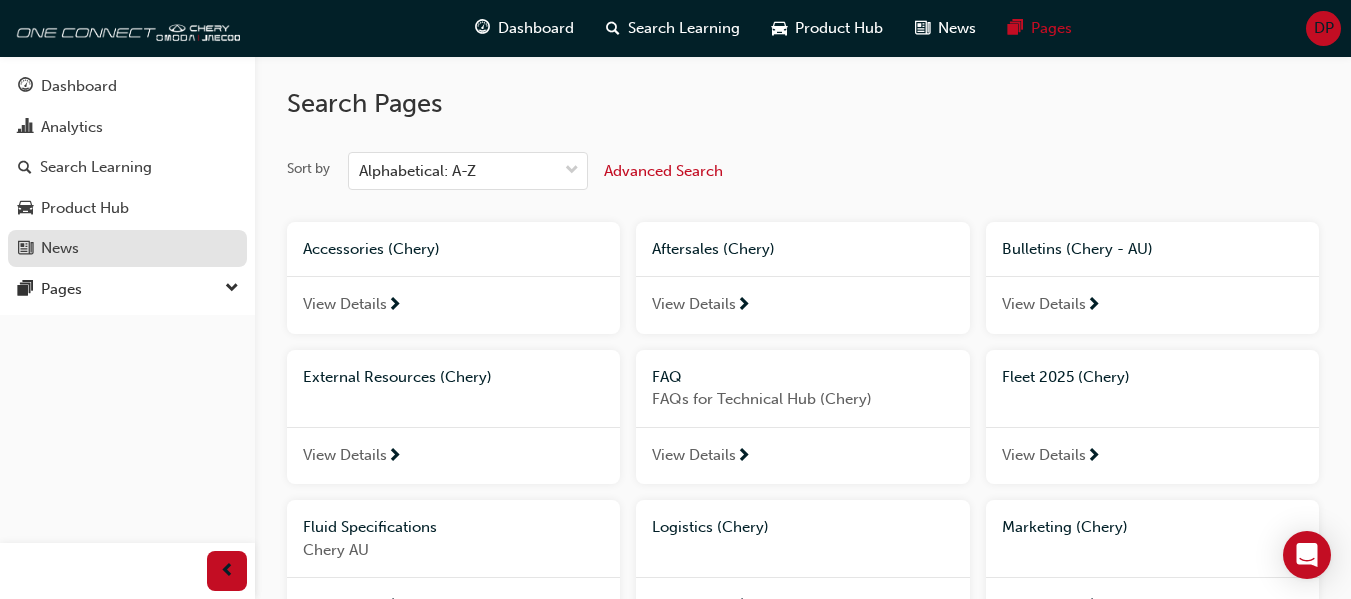 click on "News" at bounding box center (127, 248) 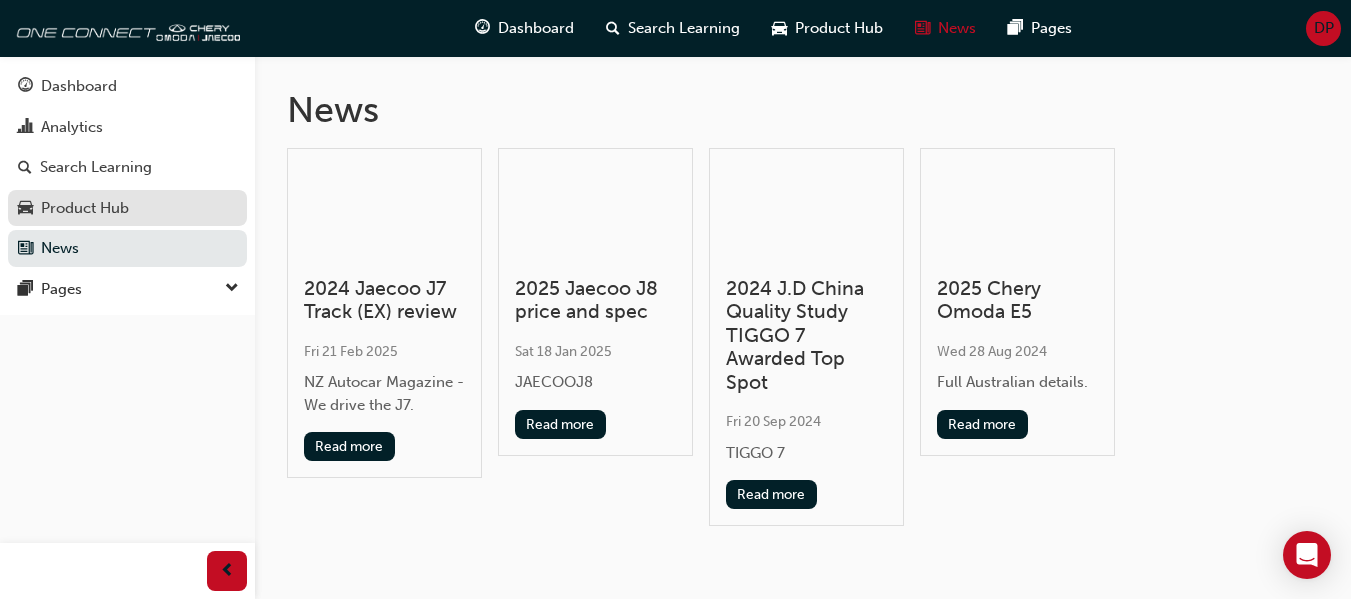click on "Product Hub" at bounding box center (85, 208) 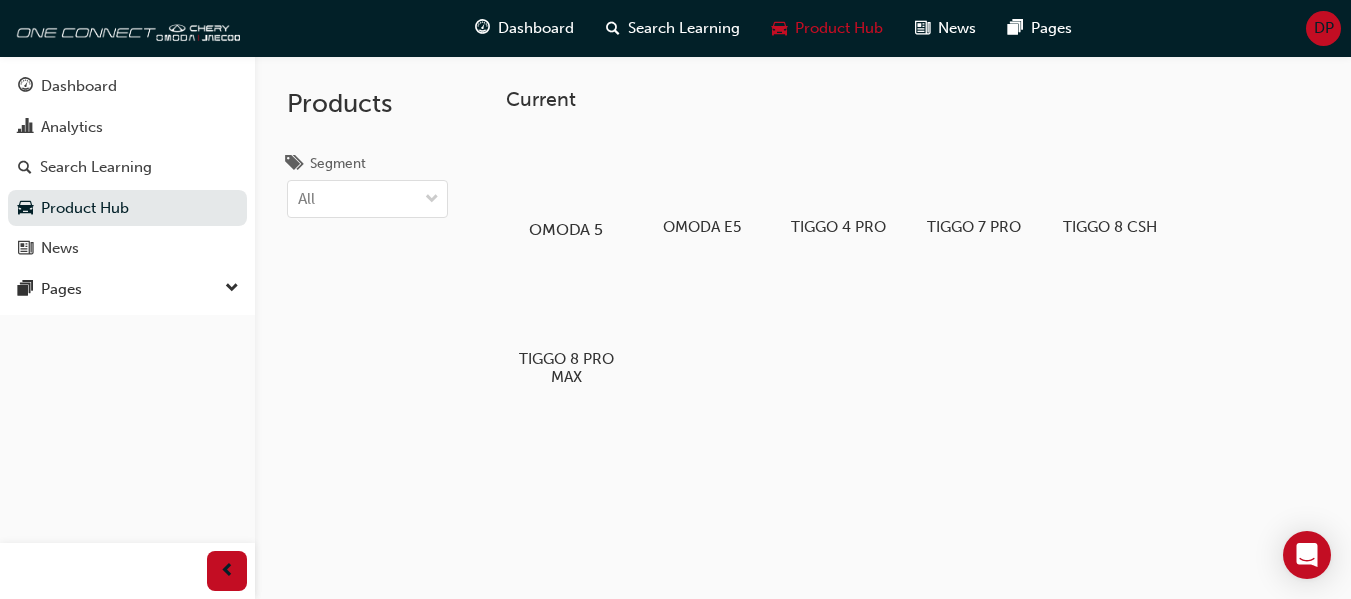 click at bounding box center (566, 172) 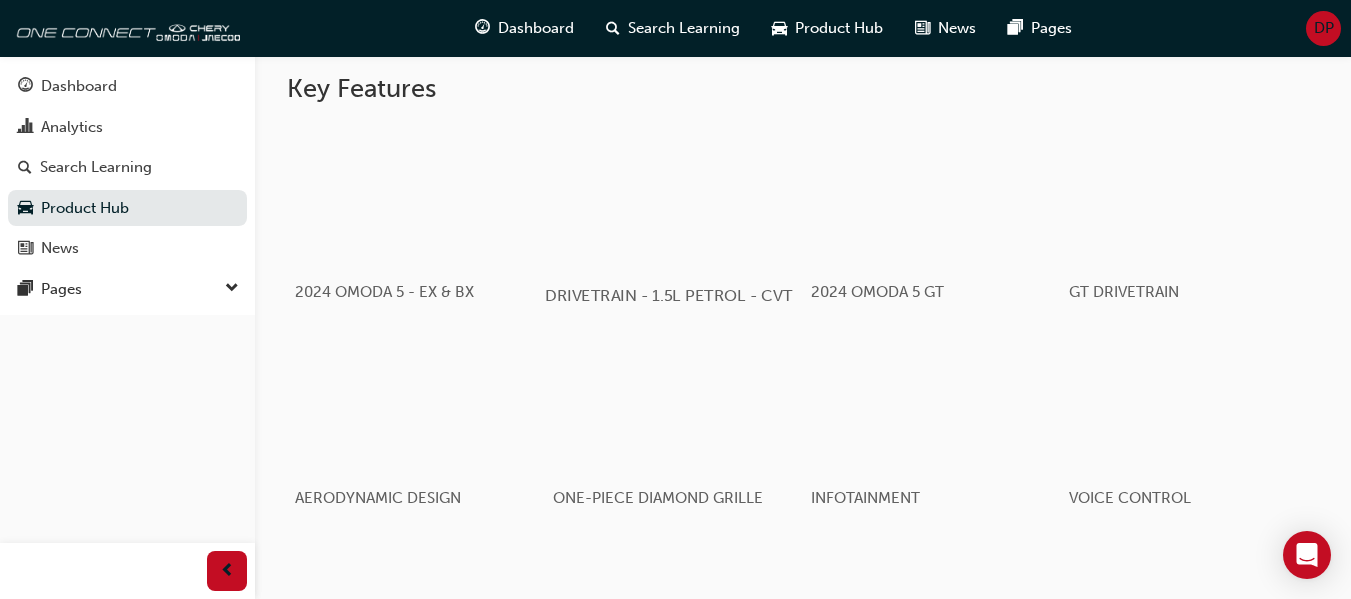 scroll, scrollTop: 900, scrollLeft: 0, axis: vertical 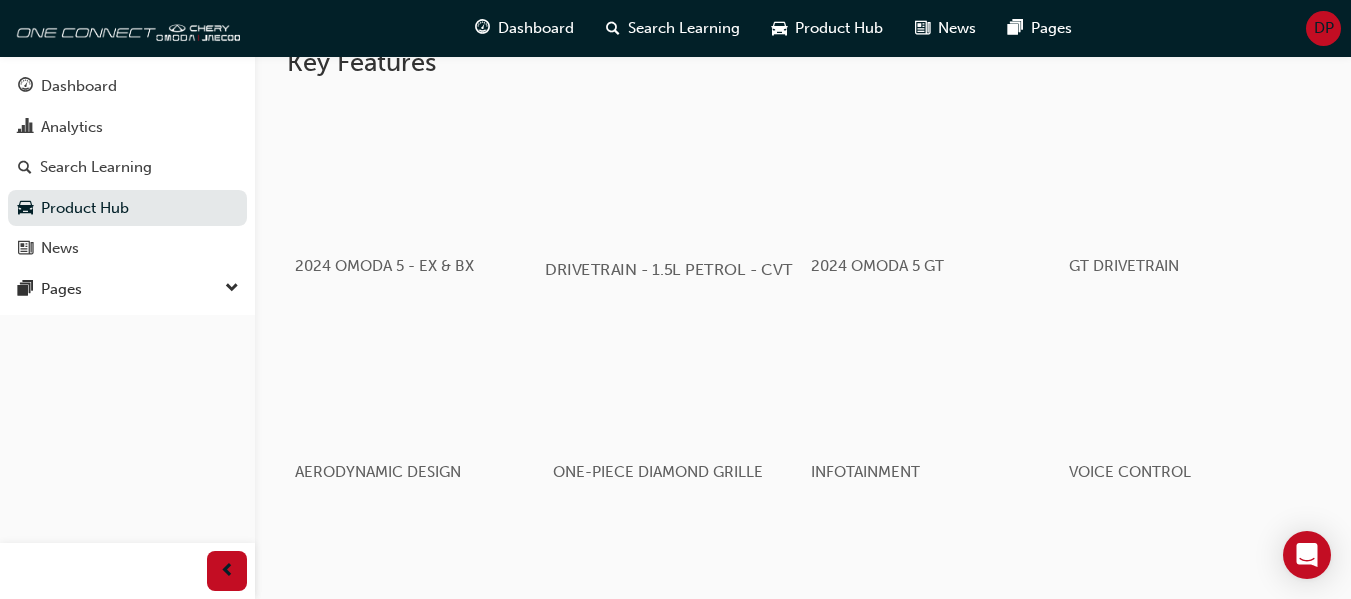 click at bounding box center [674, 169] 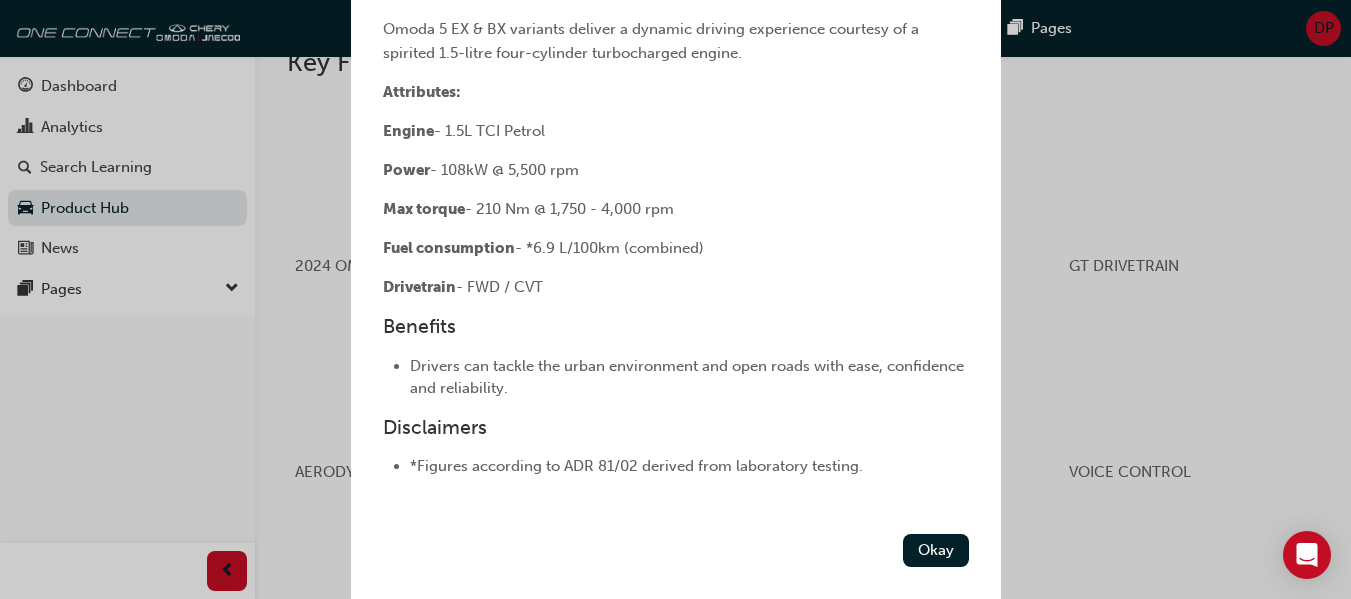 scroll, scrollTop: 443, scrollLeft: 0, axis: vertical 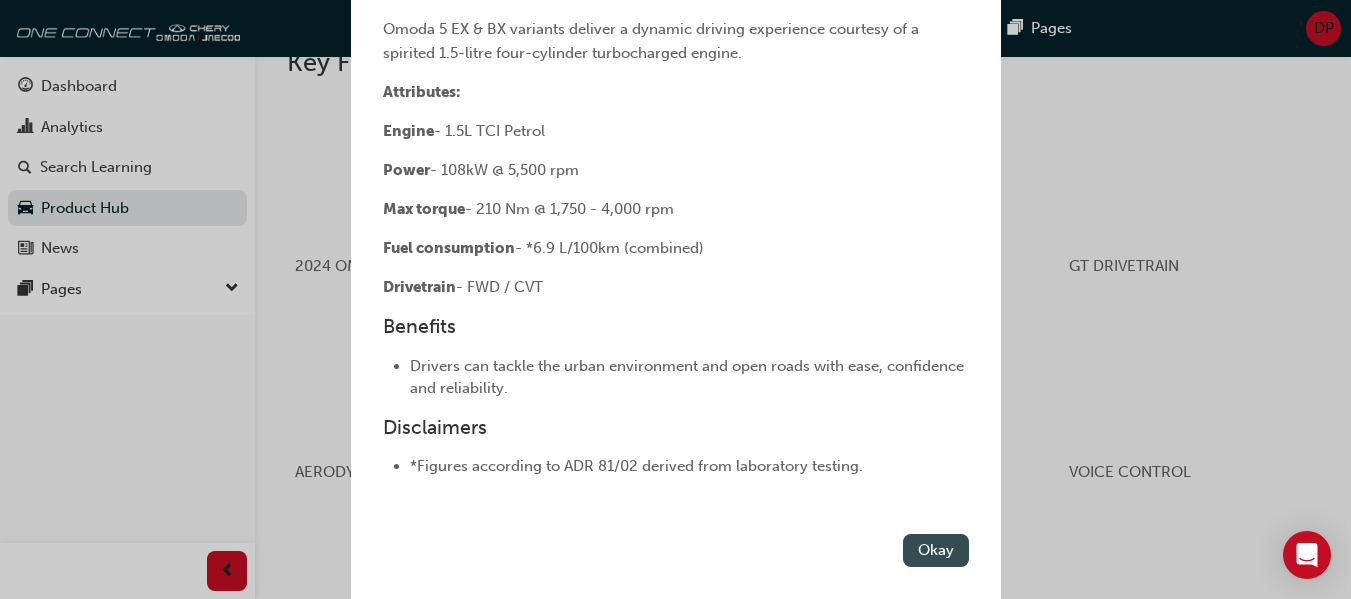 click on "Okay" at bounding box center [936, 550] 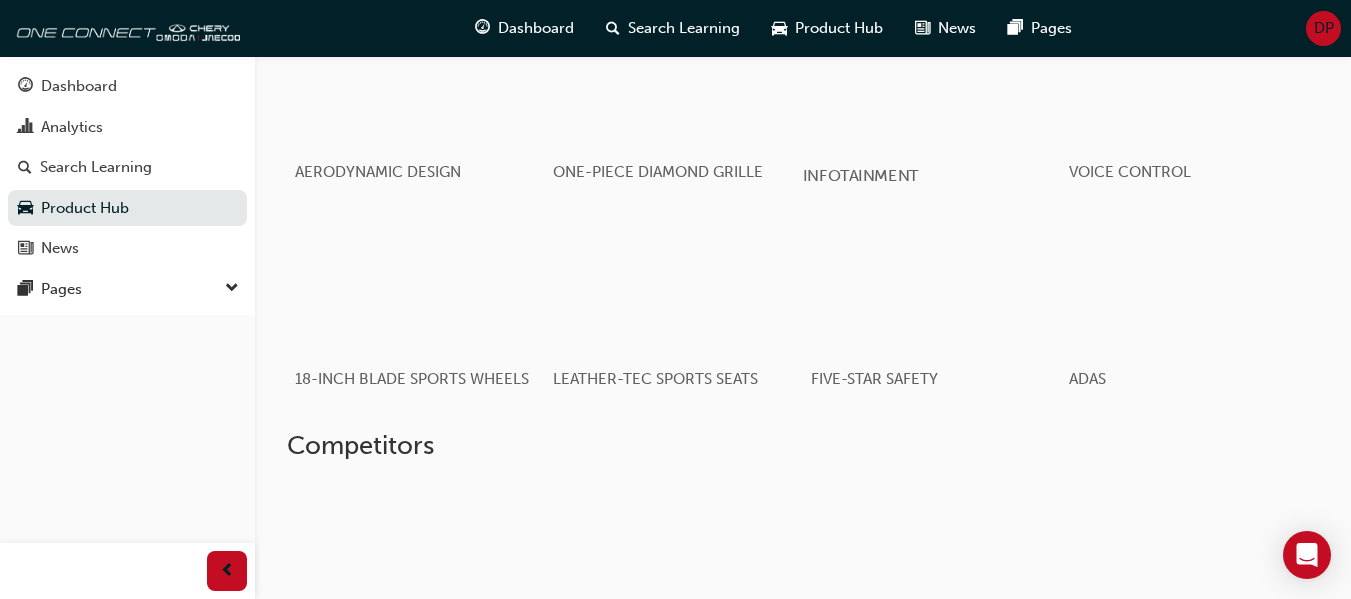 scroll, scrollTop: 1483, scrollLeft: 0, axis: vertical 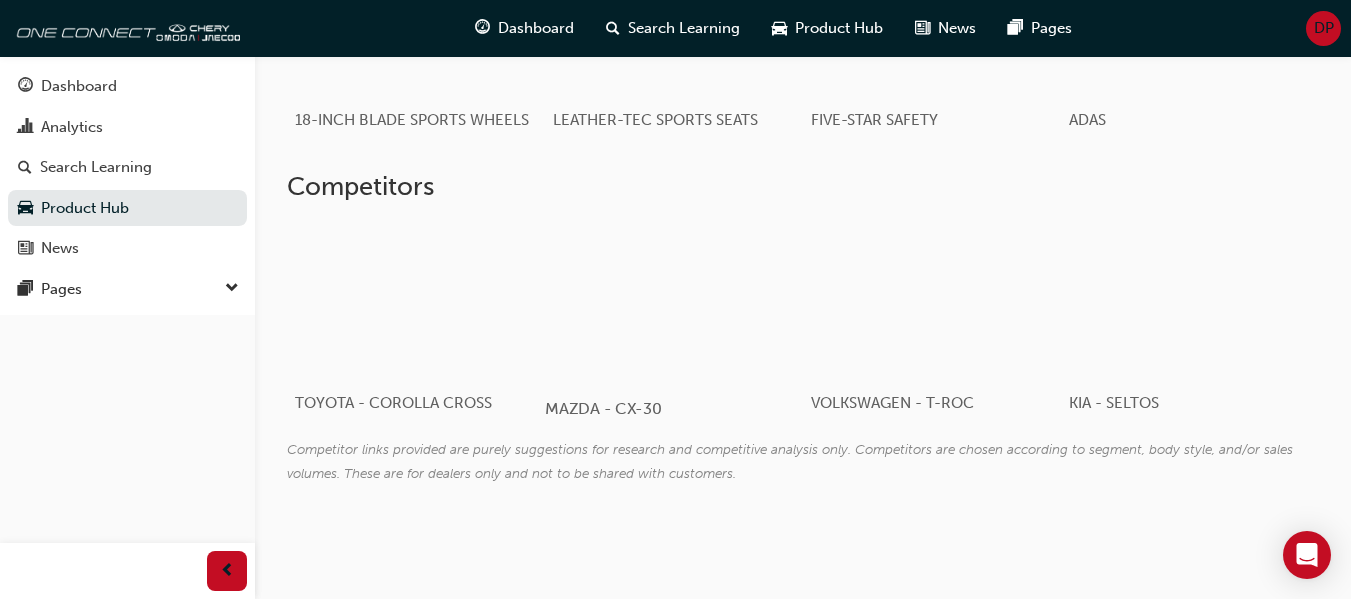 click at bounding box center (664, 299) 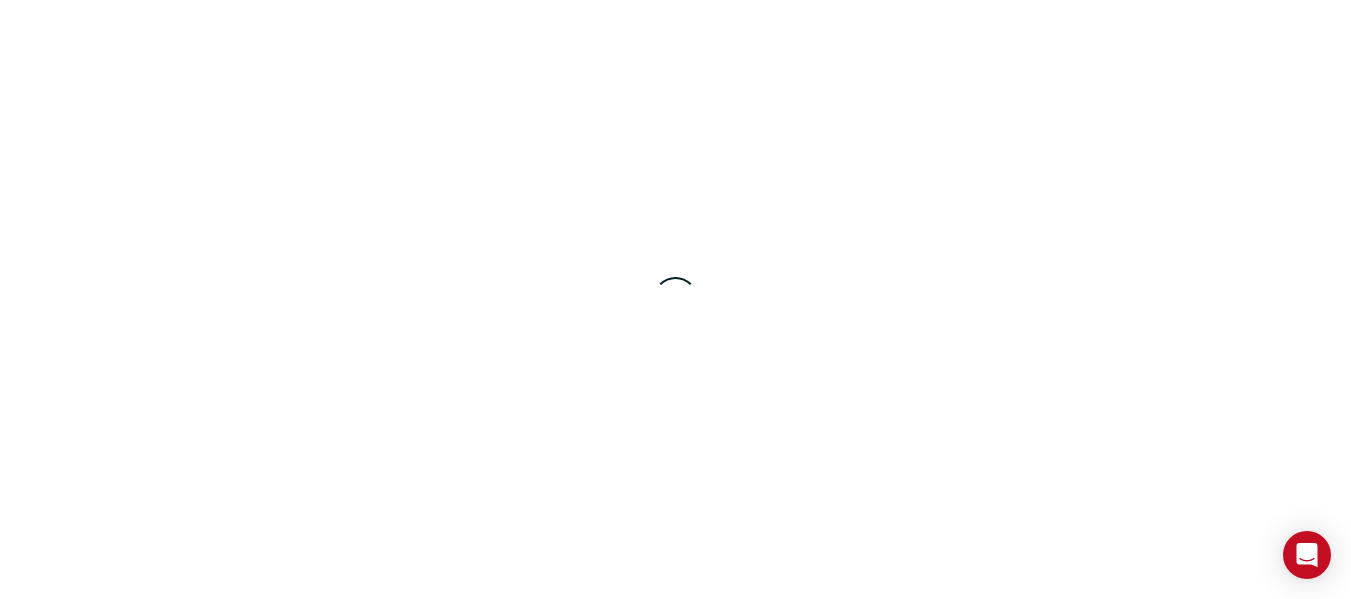 scroll, scrollTop: 0, scrollLeft: 0, axis: both 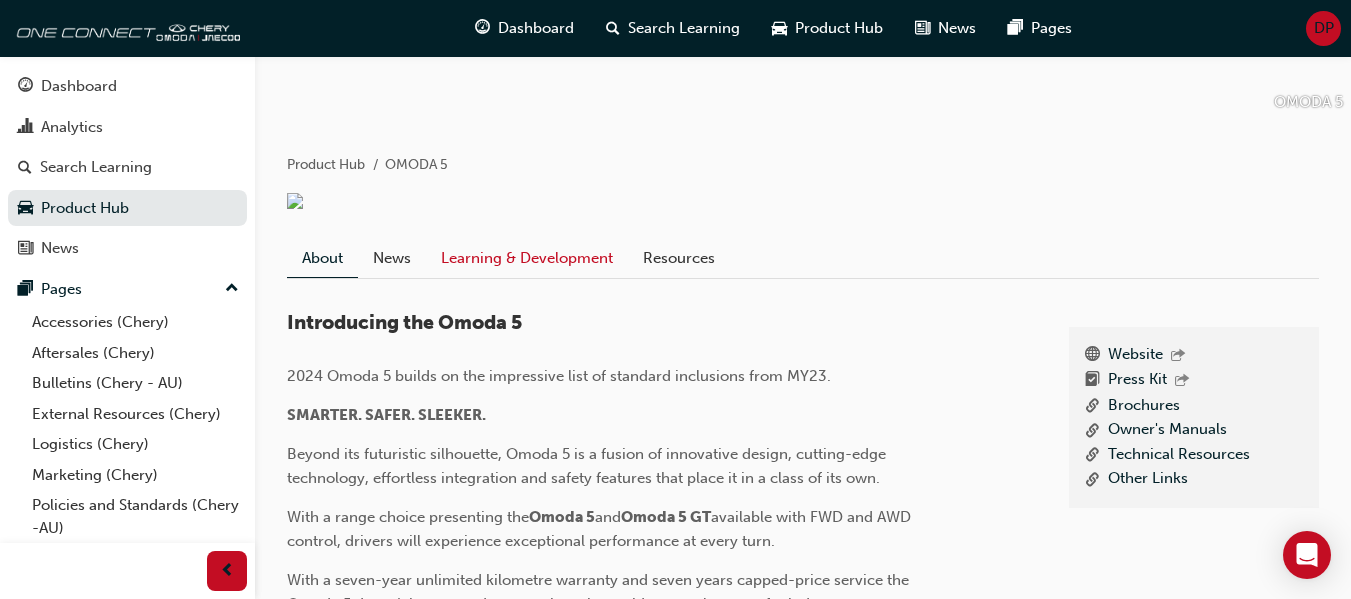 click on "Learning & Development" at bounding box center (527, 258) 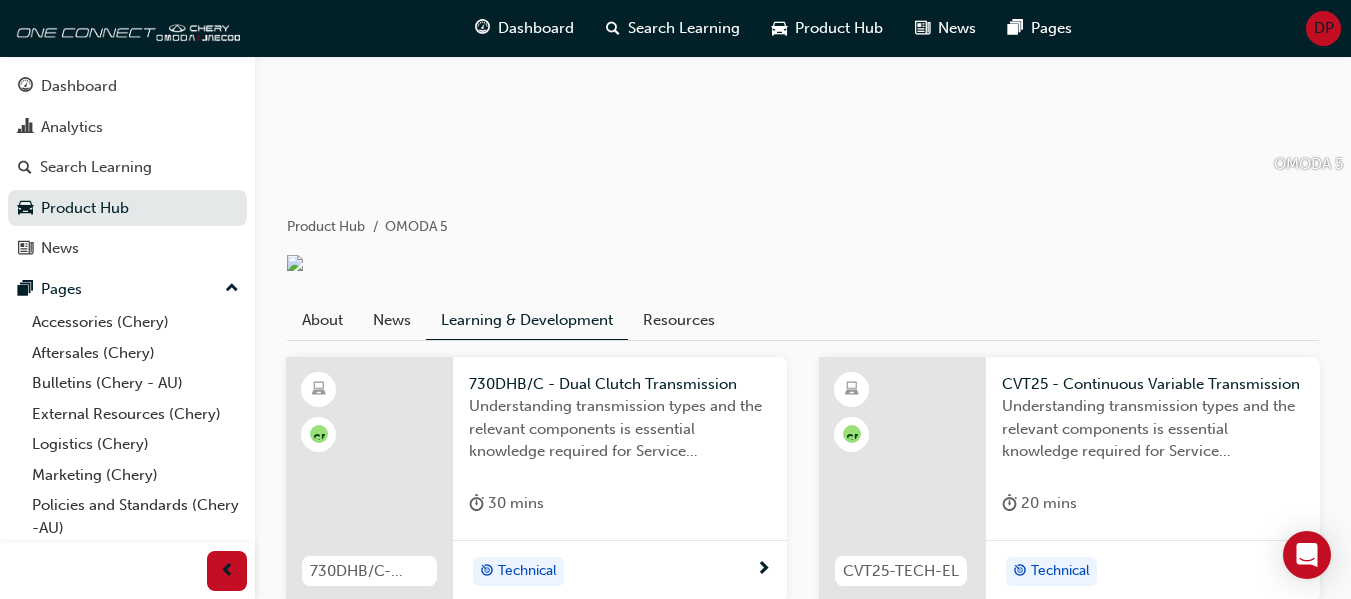 scroll, scrollTop: 200, scrollLeft: 0, axis: vertical 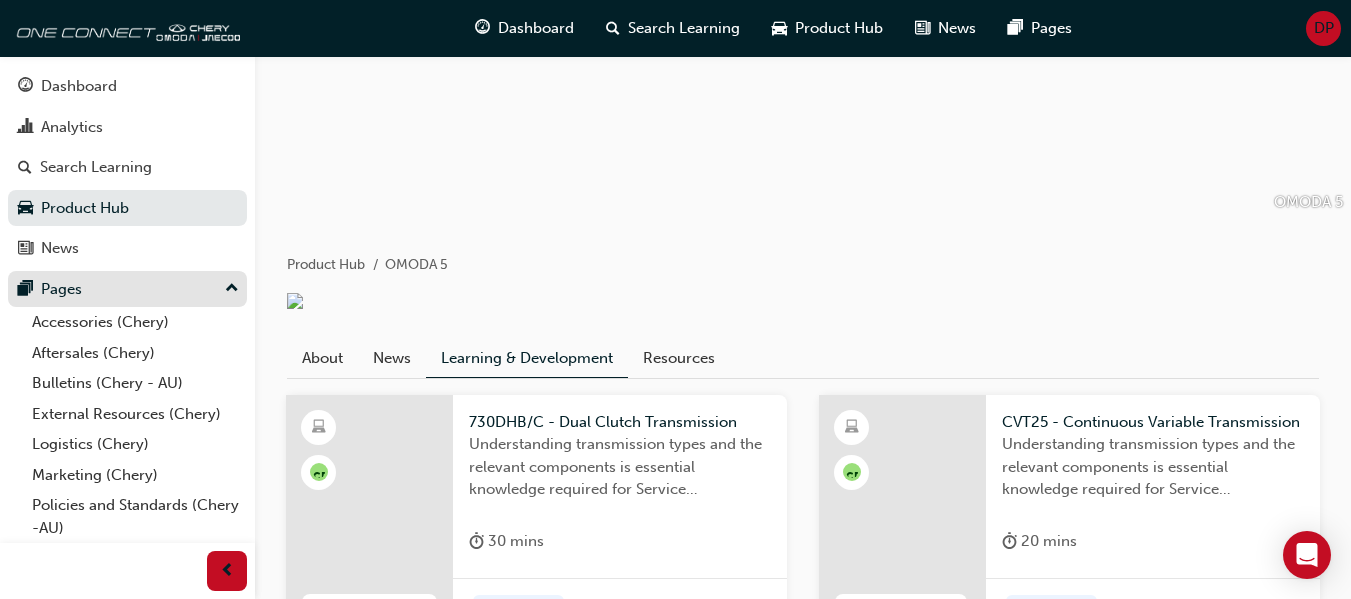 click on "Pages" at bounding box center [61, 289] 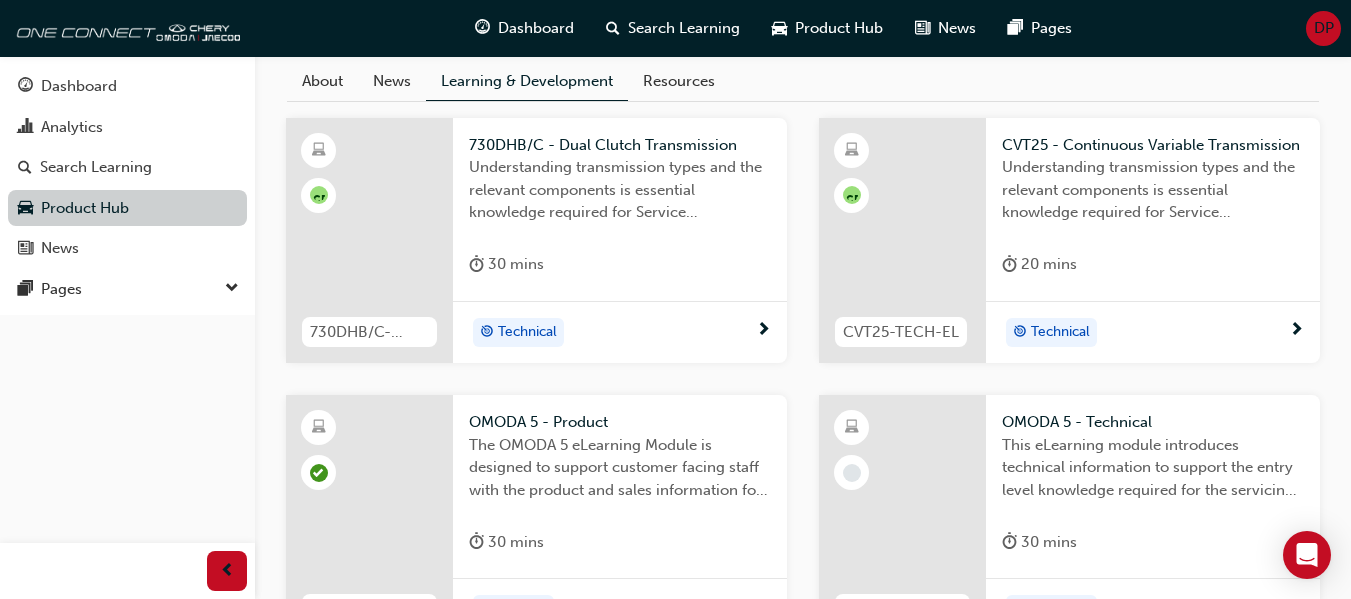 scroll, scrollTop: 289, scrollLeft: 0, axis: vertical 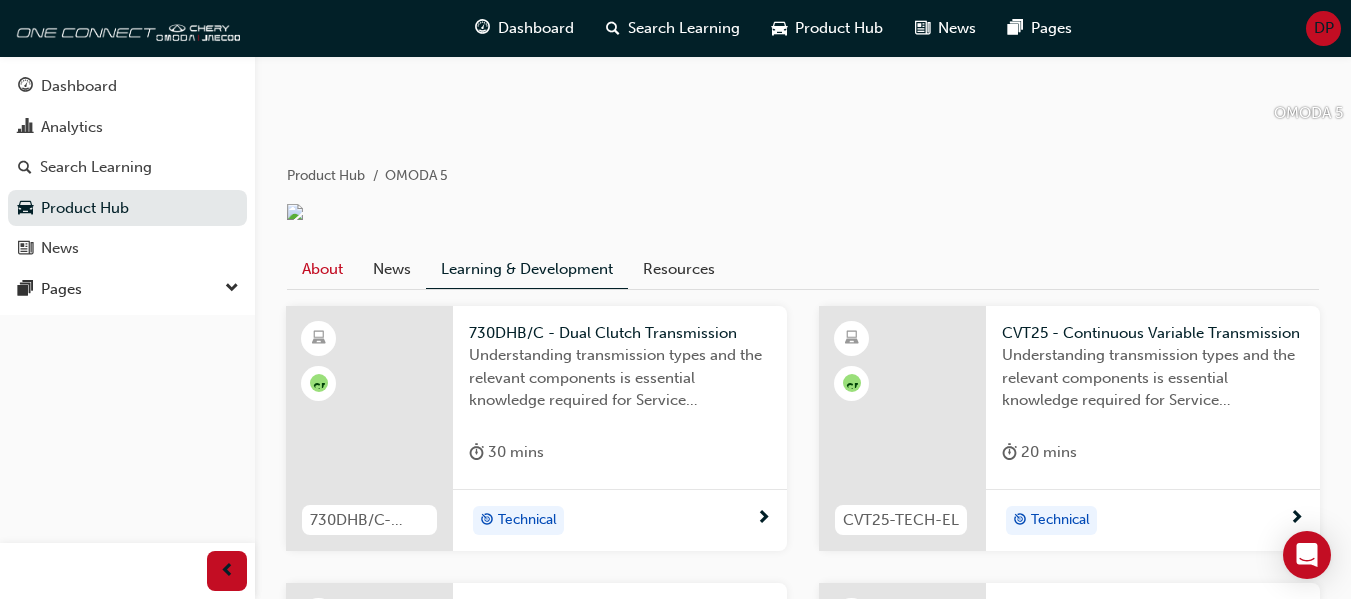 click on "About" at bounding box center (322, 269) 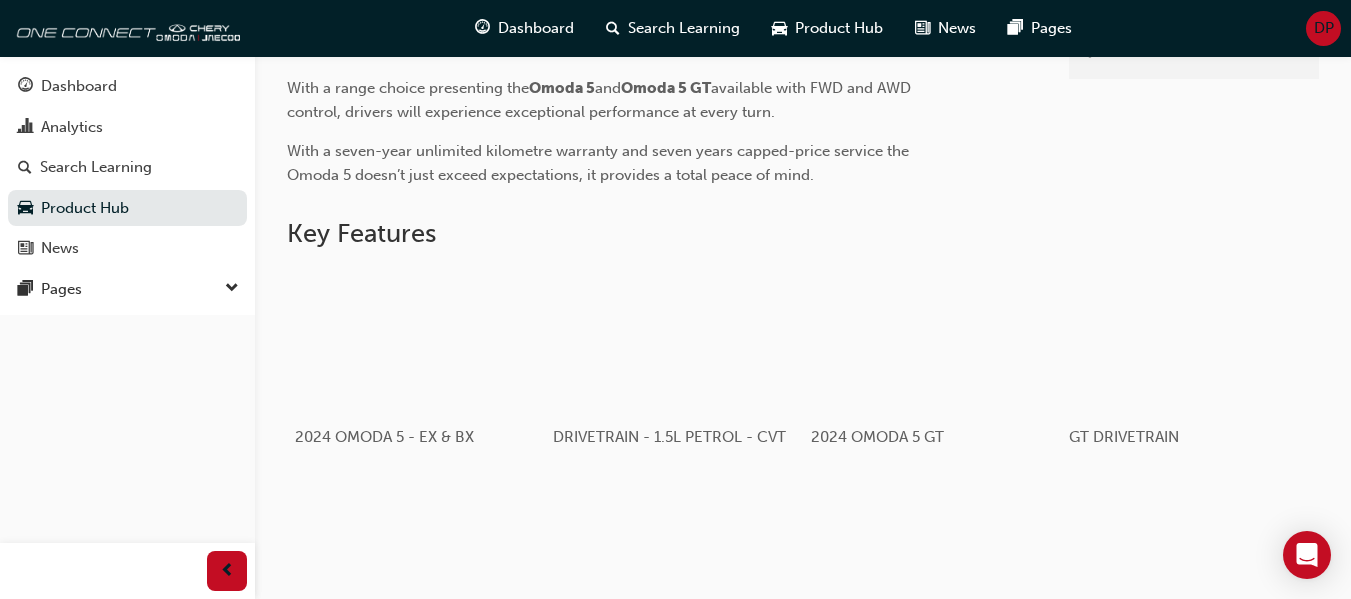 scroll, scrollTop: 483, scrollLeft: 0, axis: vertical 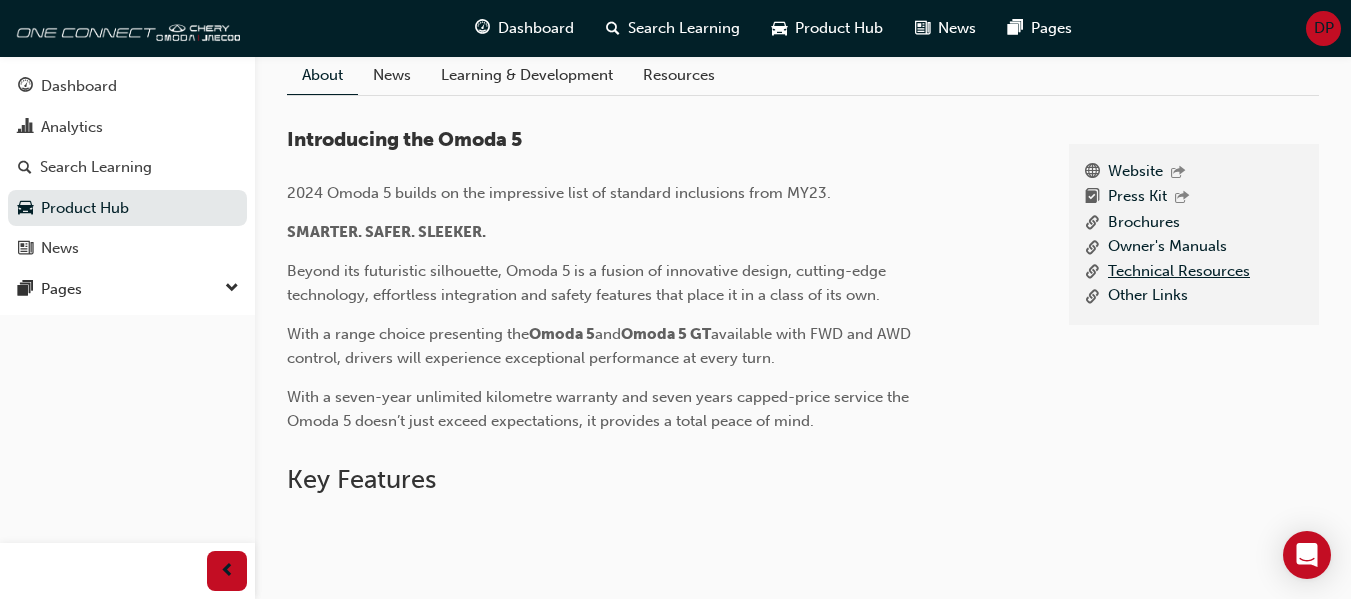 click on "Technical Resources" at bounding box center (1179, 272) 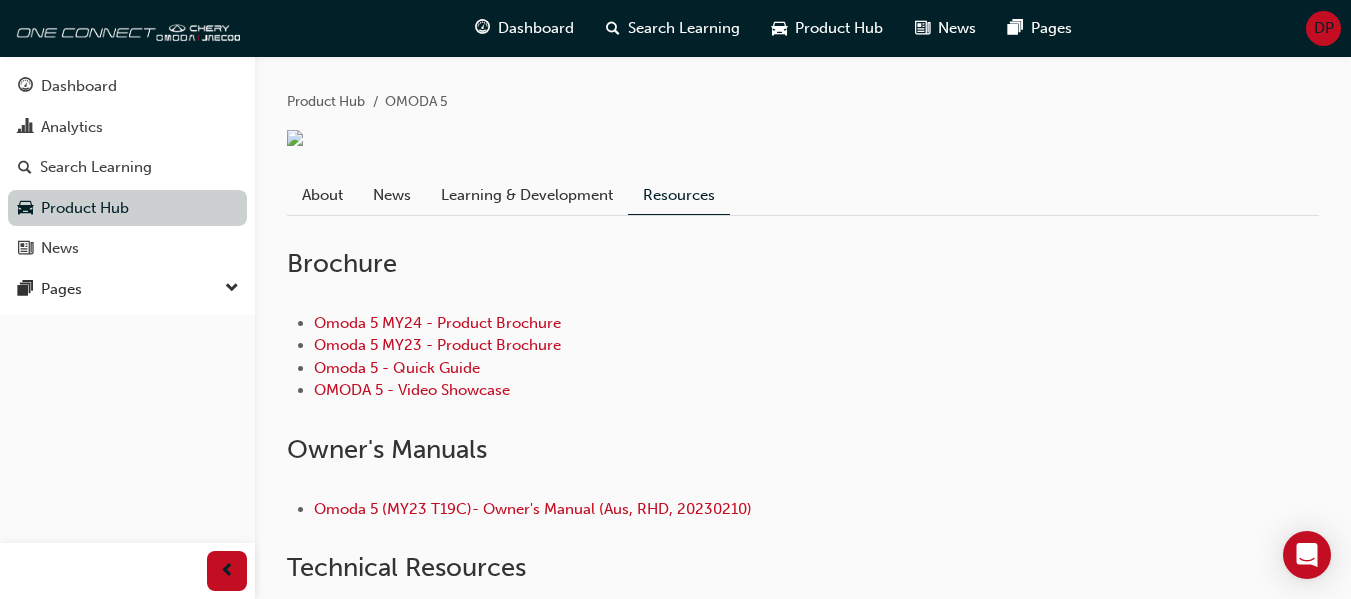 scroll, scrollTop: 348, scrollLeft: 0, axis: vertical 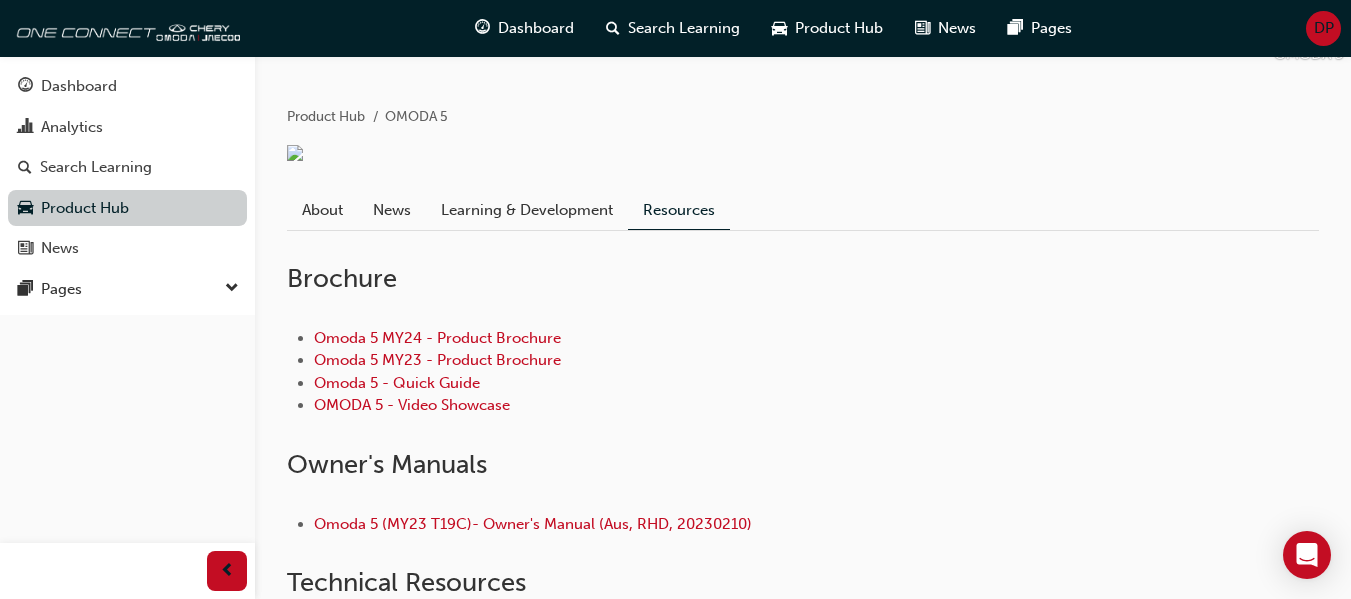 click on "Product Hub" at bounding box center (127, 208) 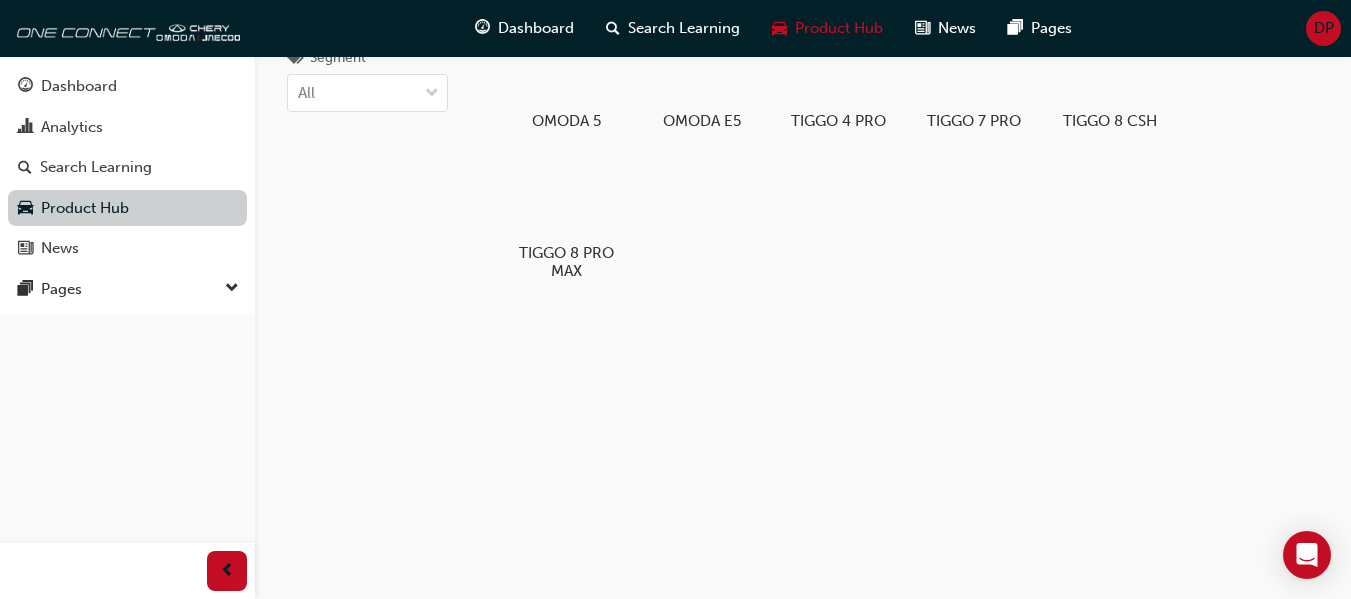 scroll, scrollTop: 0, scrollLeft: 0, axis: both 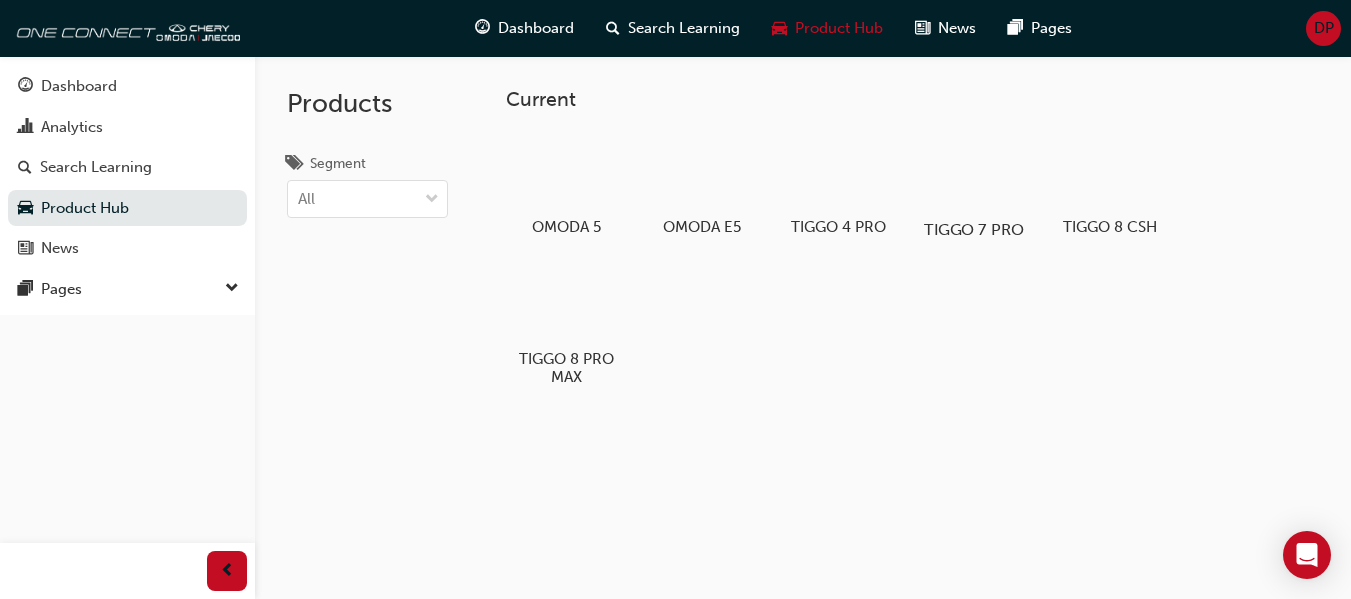 click at bounding box center [974, 172] 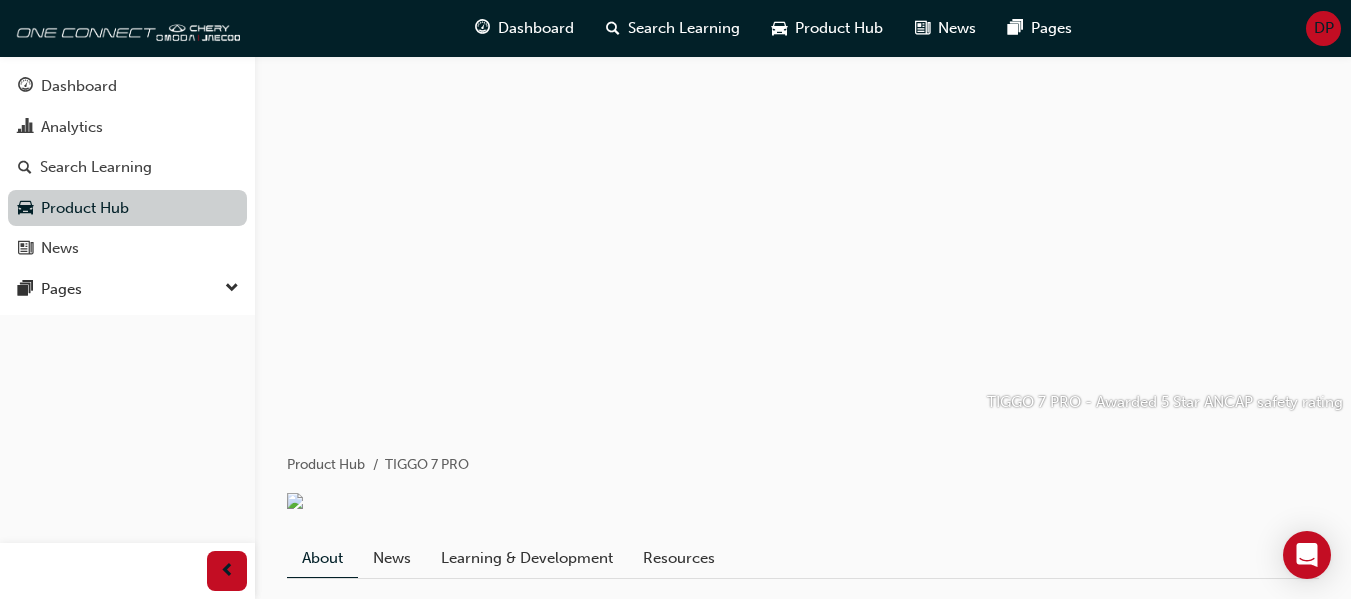 click on "Product Hub" at bounding box center [127, 208] 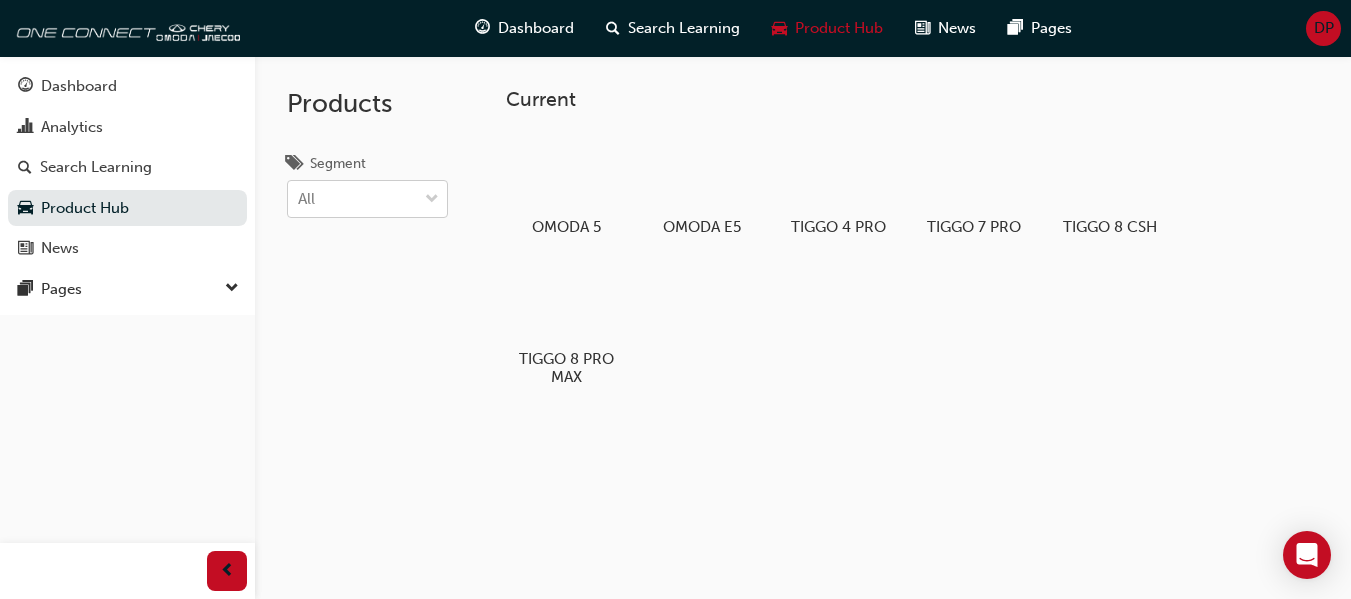 click on "All" at bounding box center (352, 199) 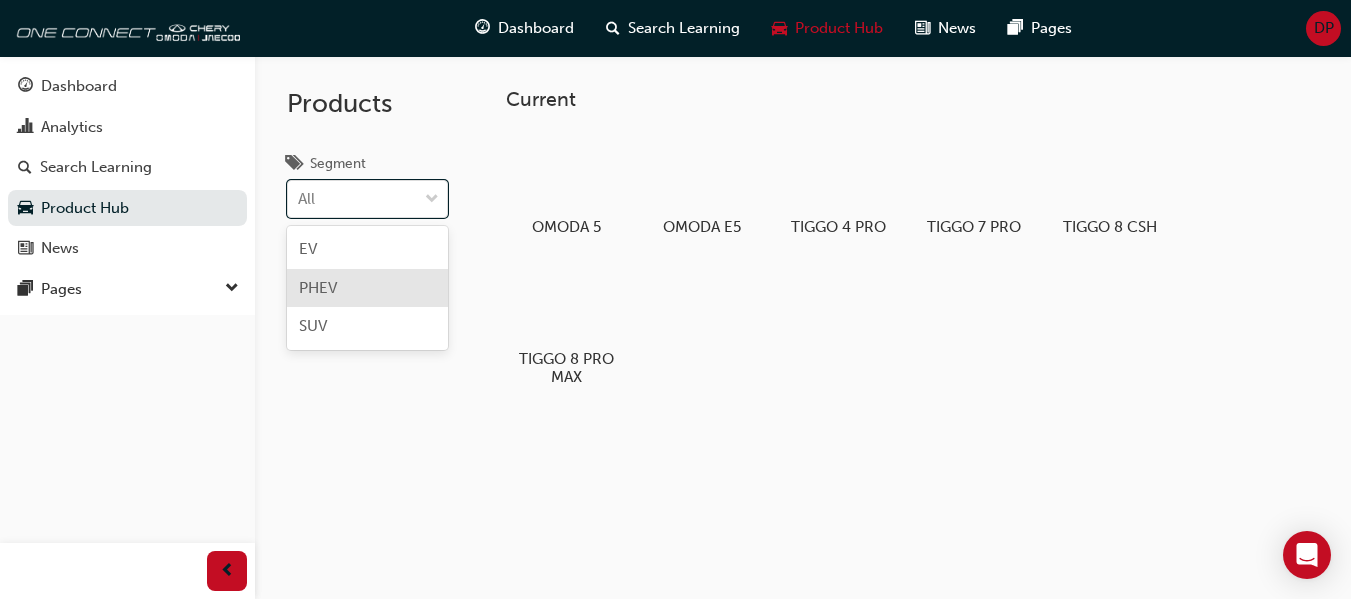click on "PHEV" at bounding box center (367, 288) 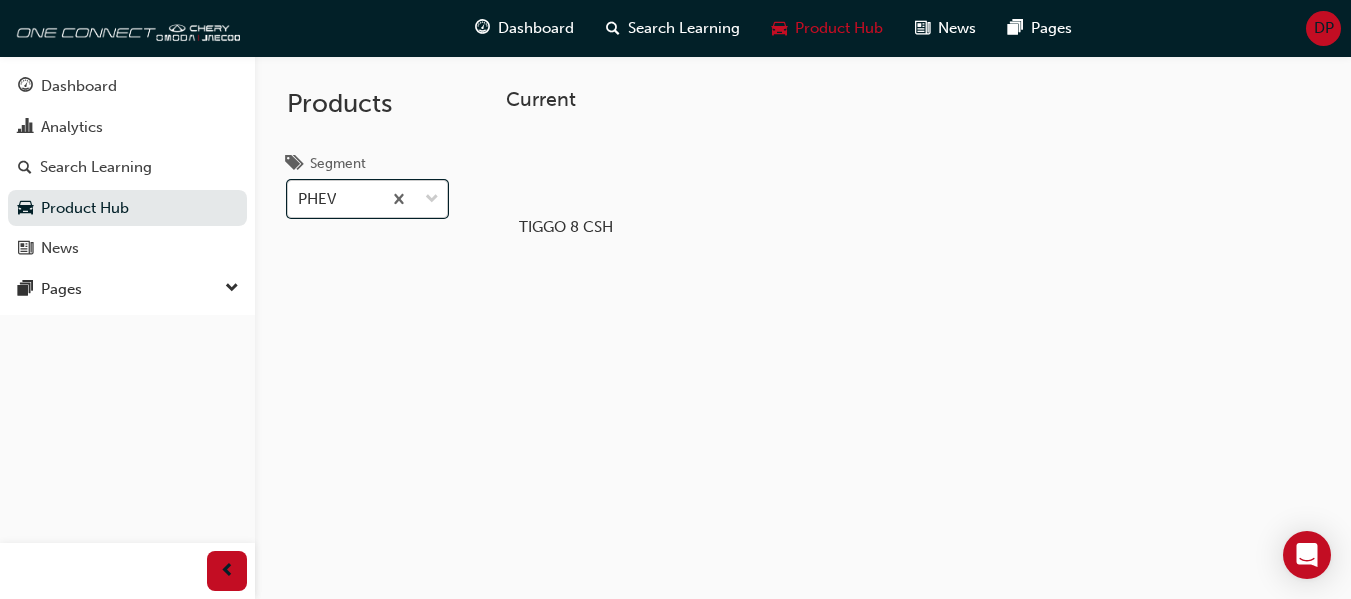 click at bounding box center [414, 199] 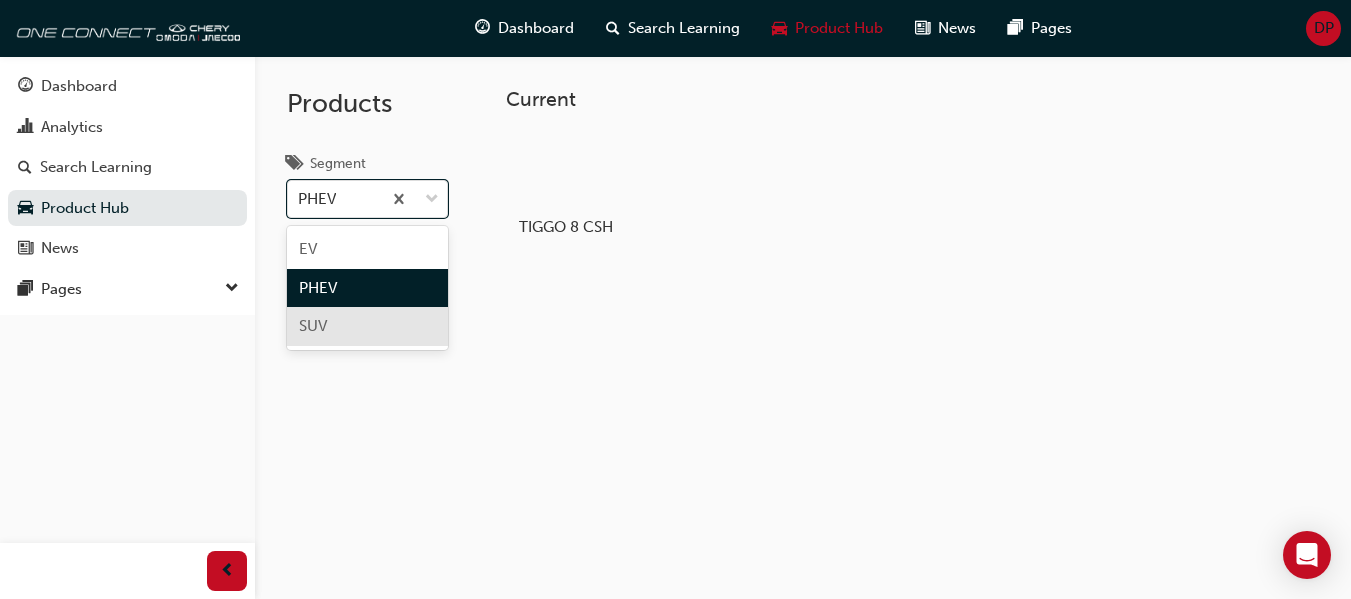 click on "SUV" at bounding box center (367, 326) 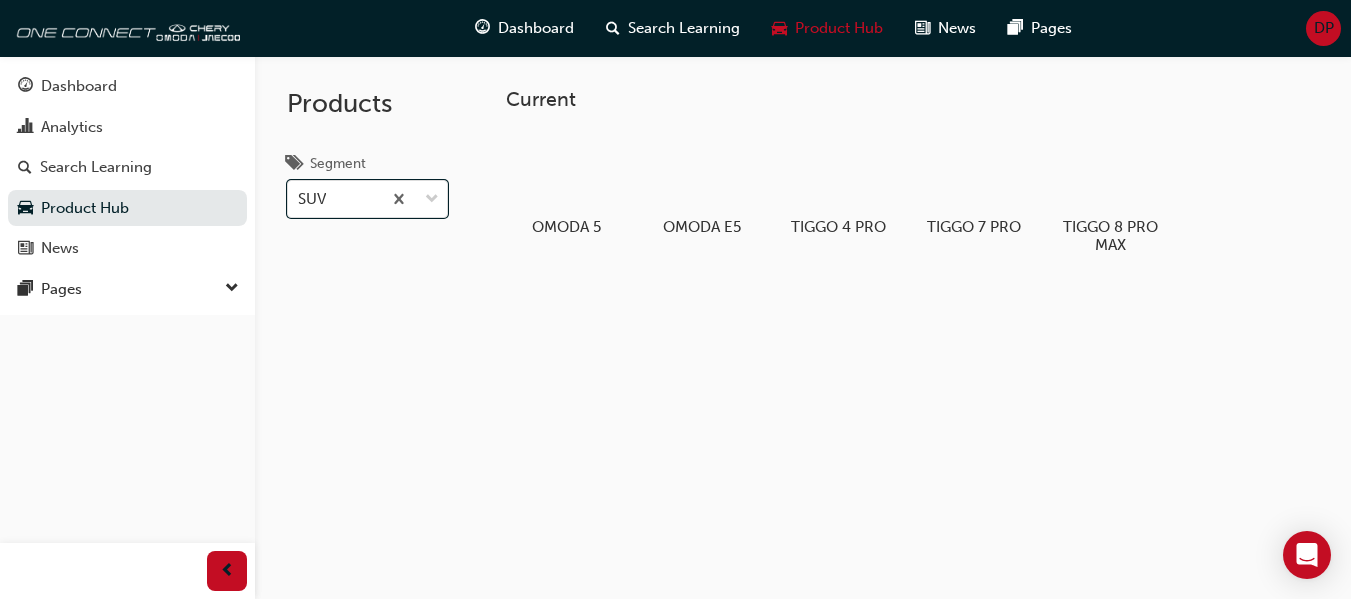 click on "Products Segment   option SUV, selected.     0 results available. Select is focused ,type to refine list, press Down to open the menu,  SUV" at bounding box center (367, 355) 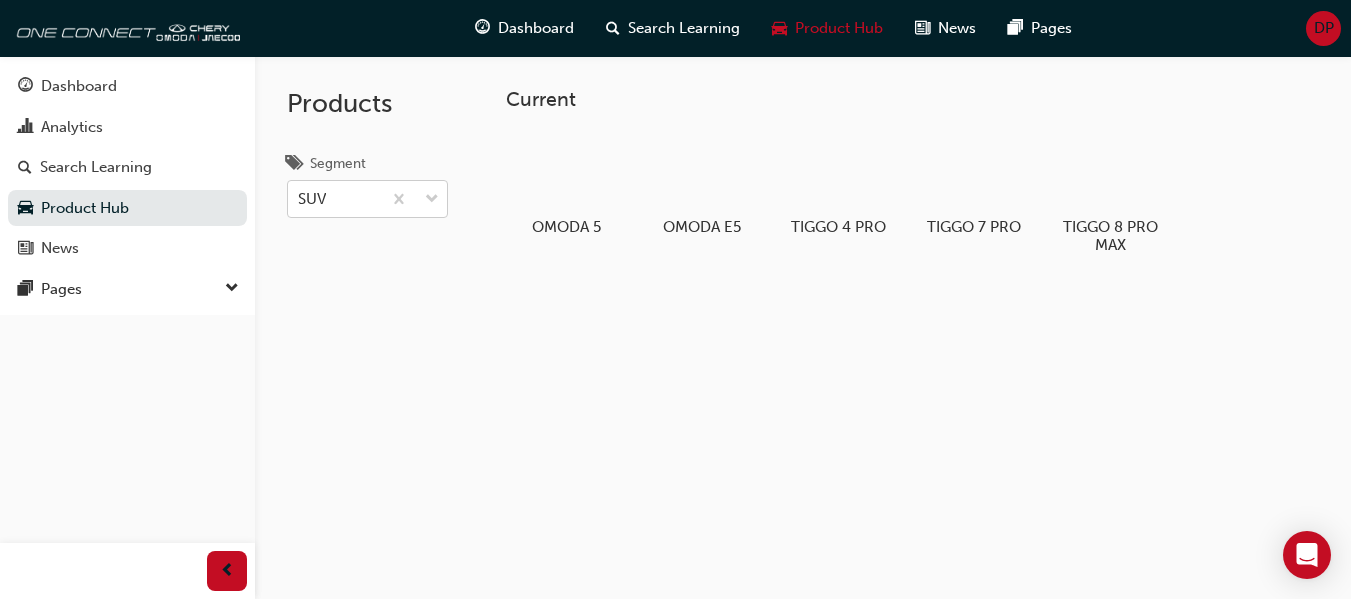 click on "SUV" at bounding box center (334, 199) 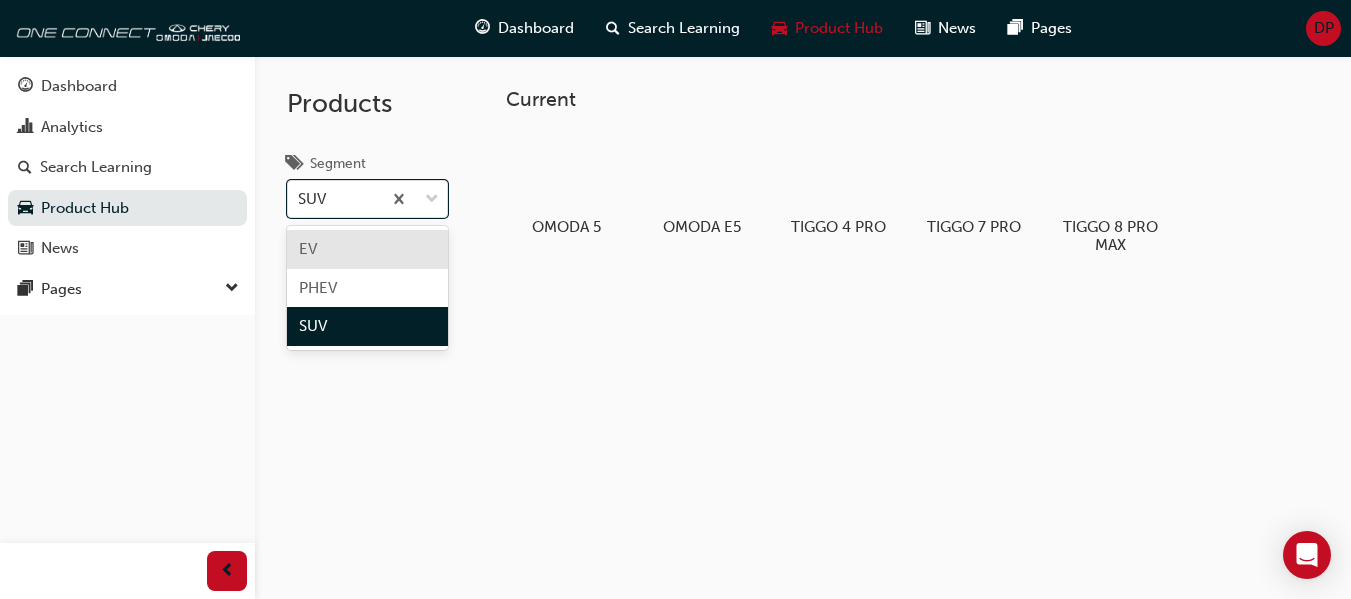 click on "EV" at bounding box center [367, 249] 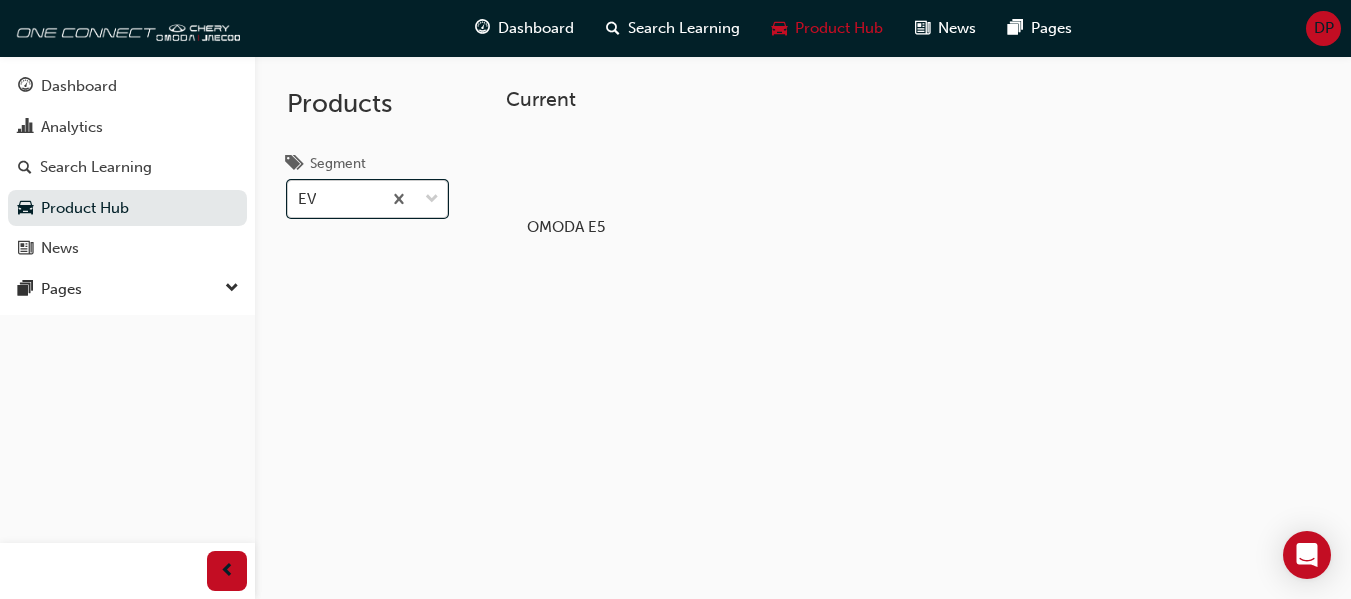click on "EV" at bounding box center [367, 199] 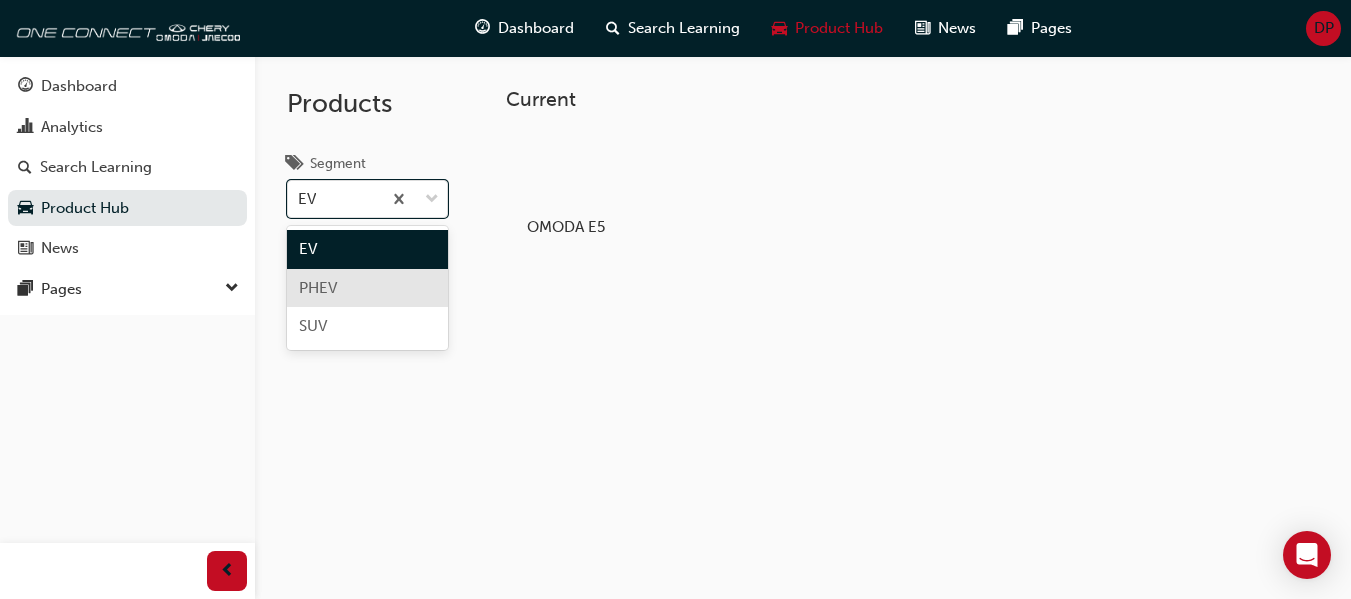 click on "PHEV" at bounding box center (367, 288) 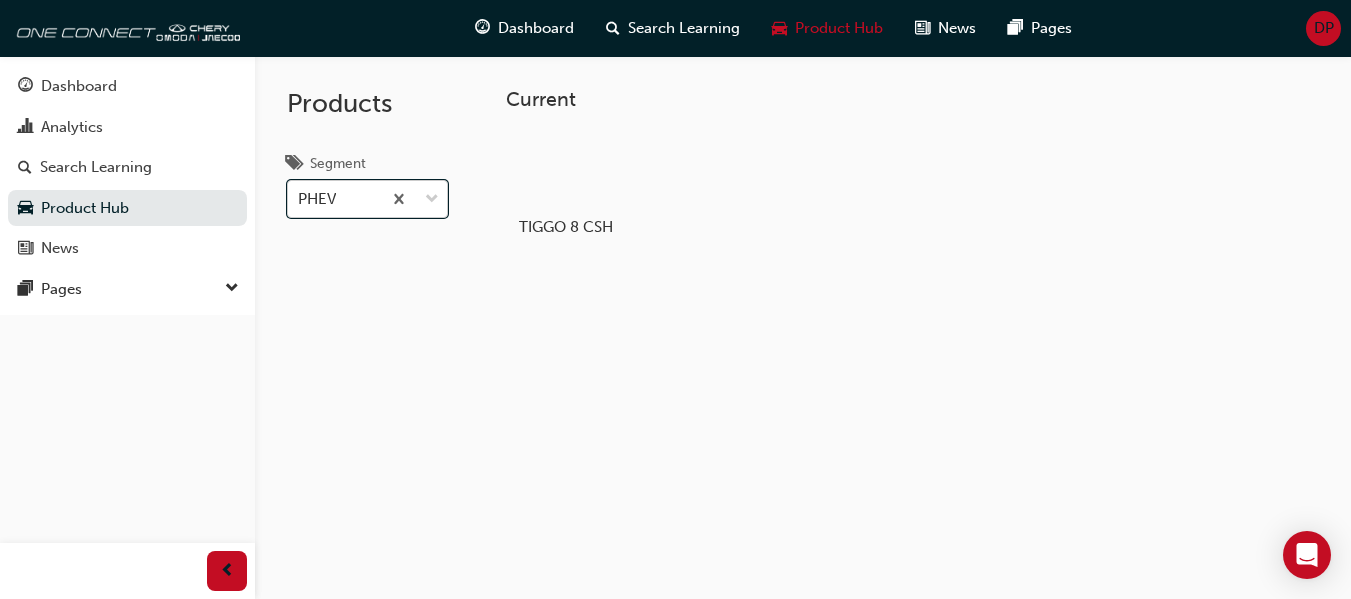 click on "PHEV" at bounding box center (334, 199) 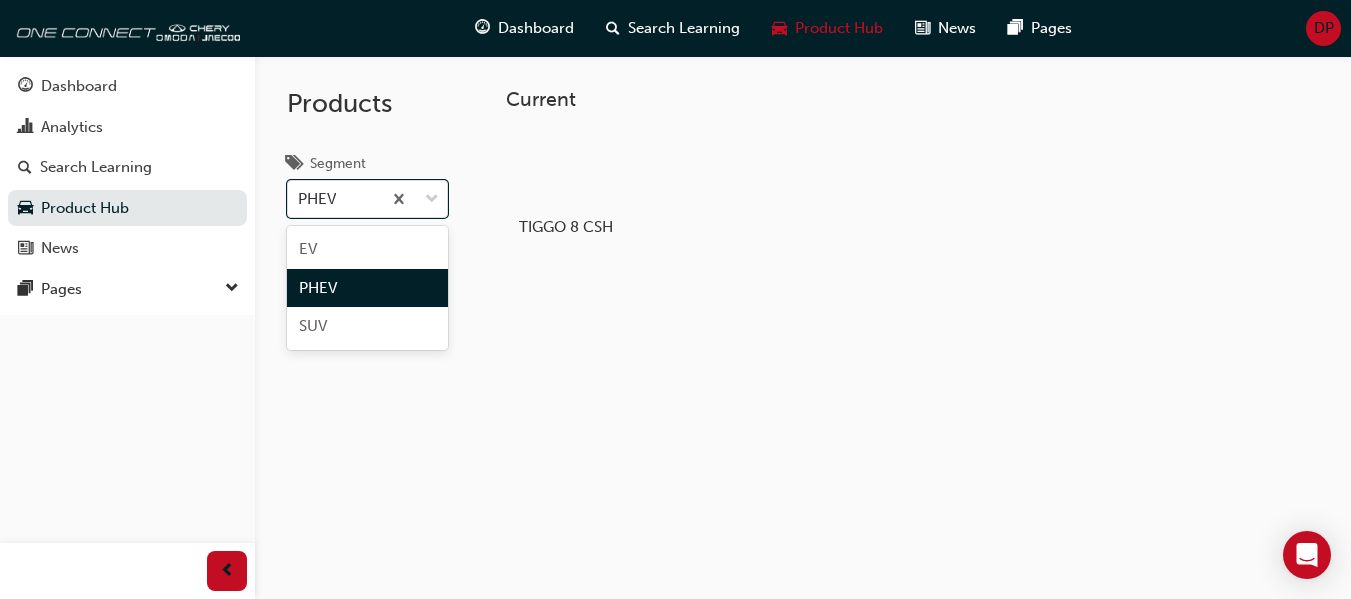 click on "SUV" at bounding box center [367, 326] 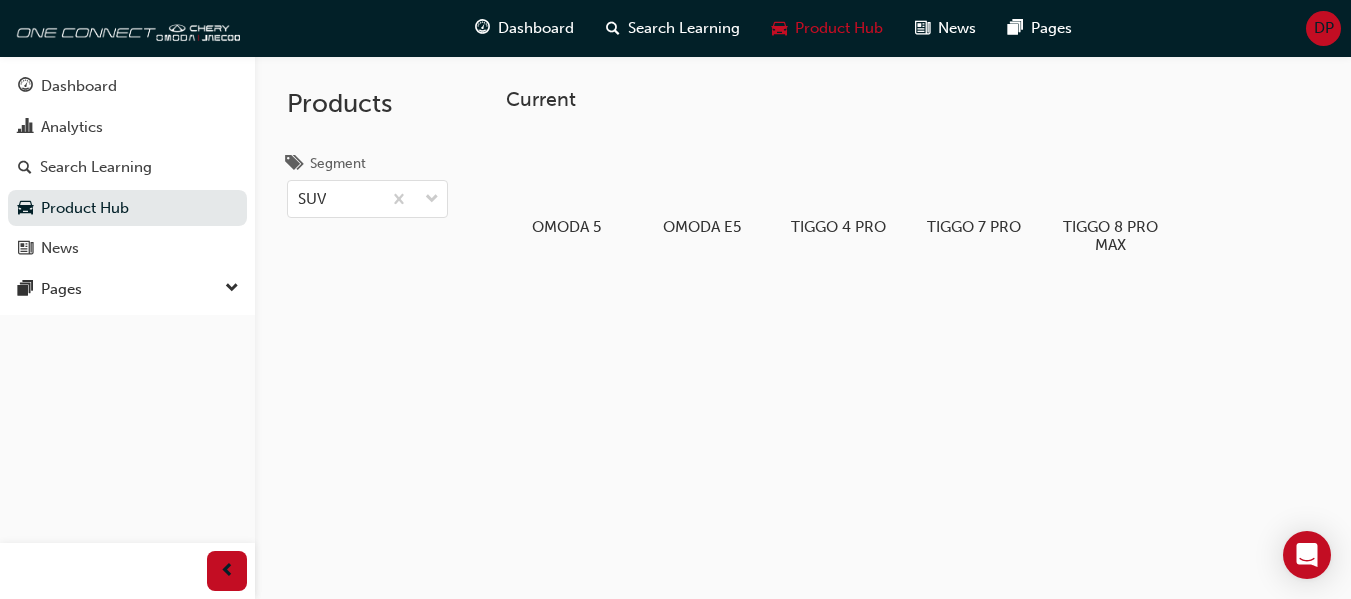 click on "Current OMODA 5 OMODA E5 TIGGO 4 PRO TIGGO 7 PRO TIGGO 8 PRO MAX" at bounding box center [912, 222] 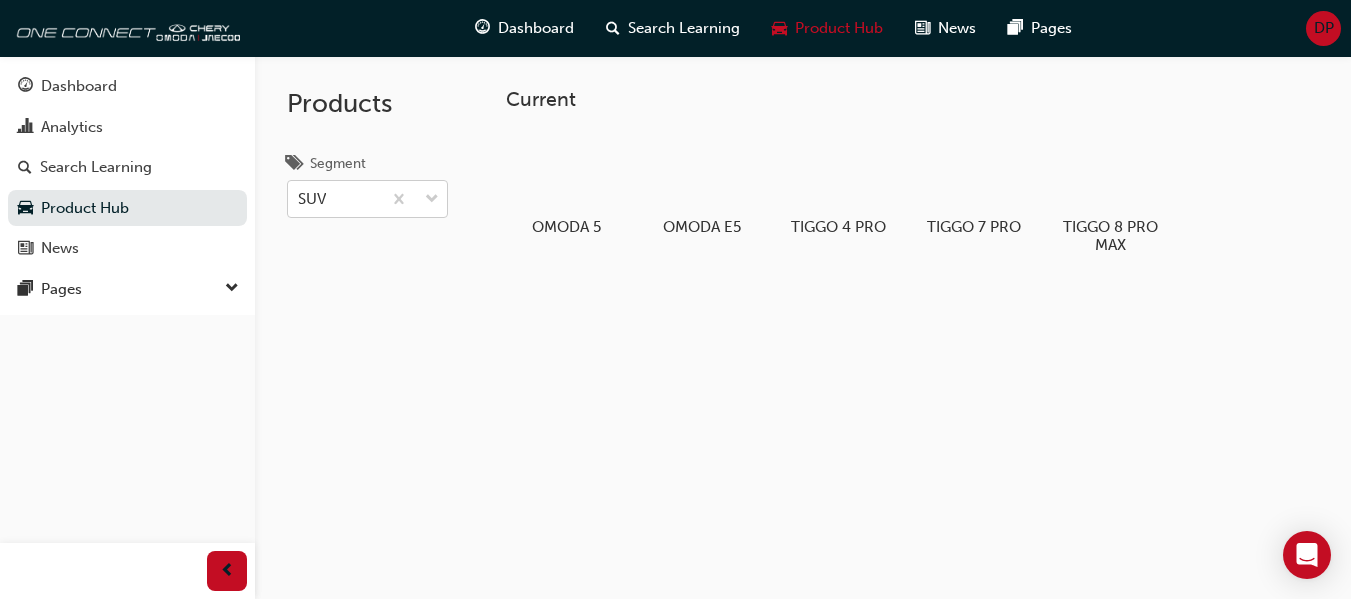 click on "SUV" at bounding box center (312, 199) 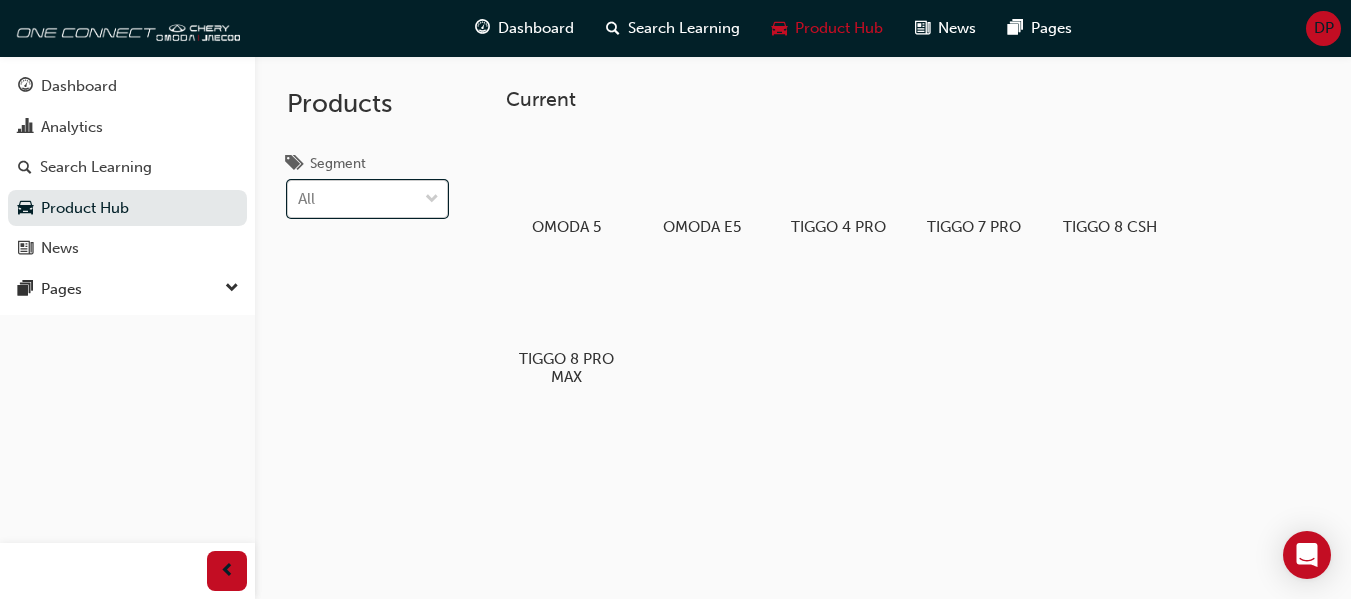 click on "Products Segment   option SUV, selected.     0 results available. Select is focused ,type to refine list, press Down to open the menu,  All" at bounding box center (367, 355) 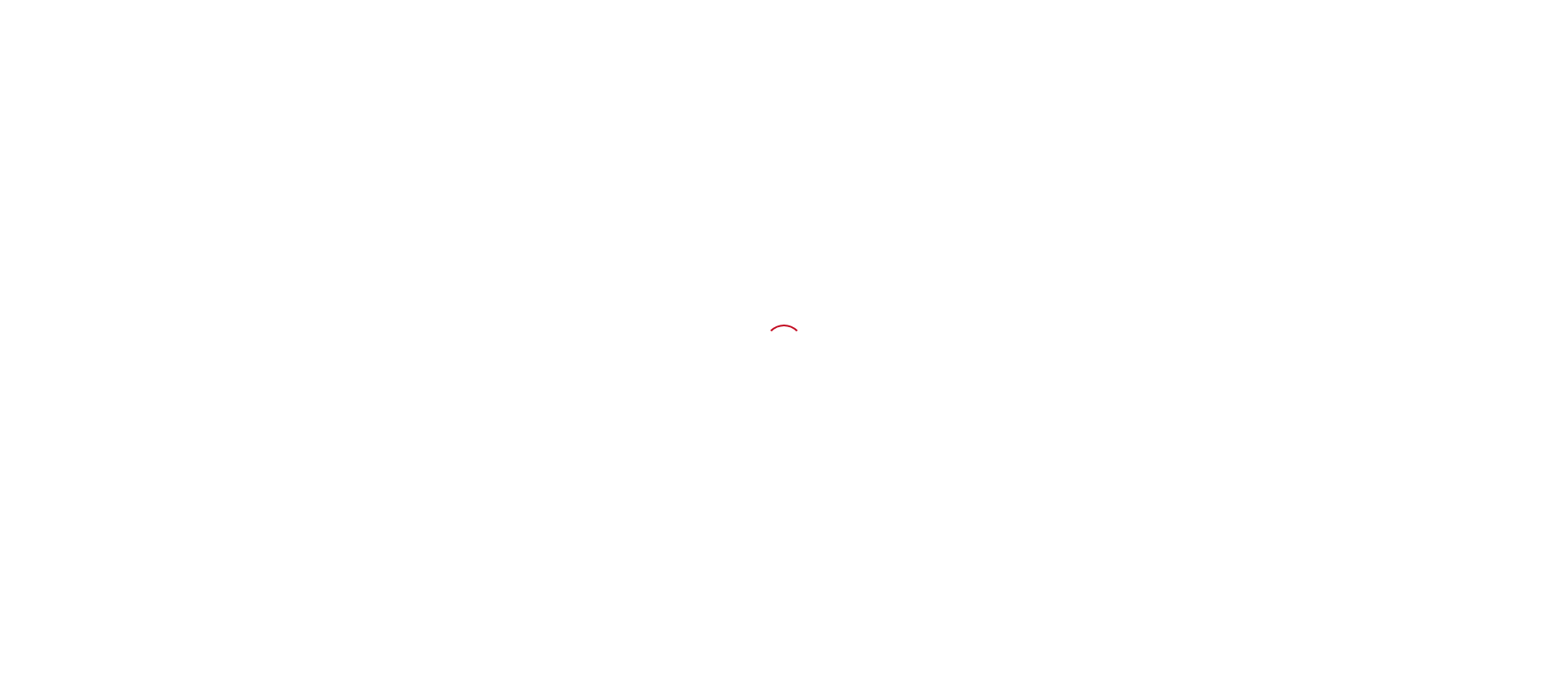 scroll, scrollTop: 0, scrollLeft: 0, axis: both 